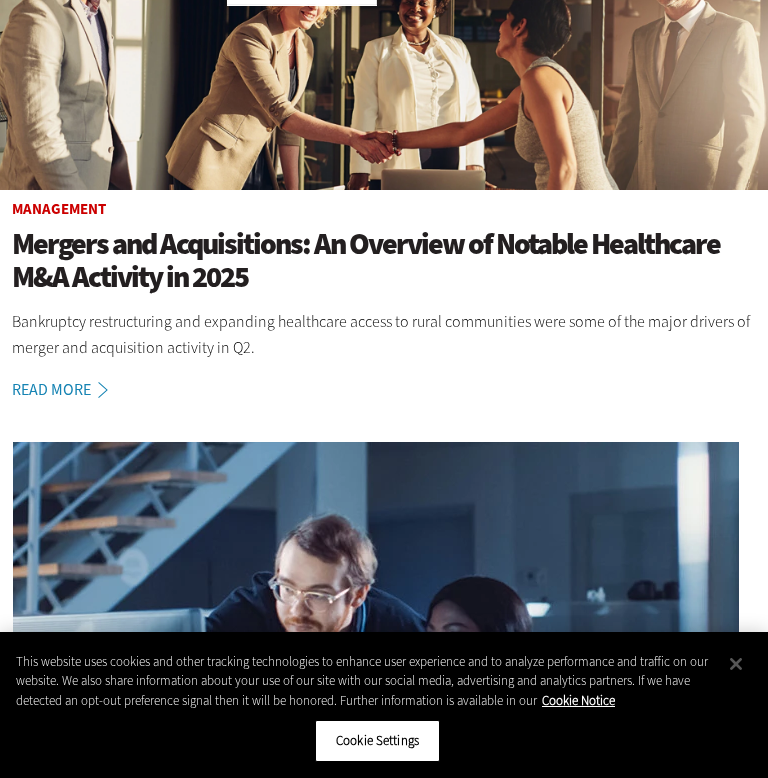 scroll, scrollTop: 0, scrollLeft: 0, axis: both 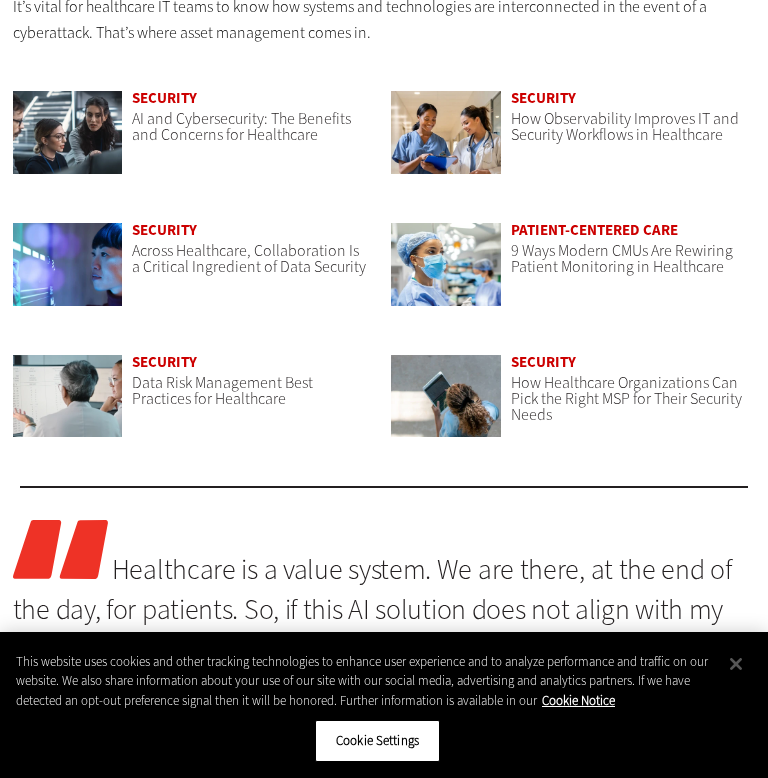 click on "Patient-Centered Care" at bounding box center [594, 230] 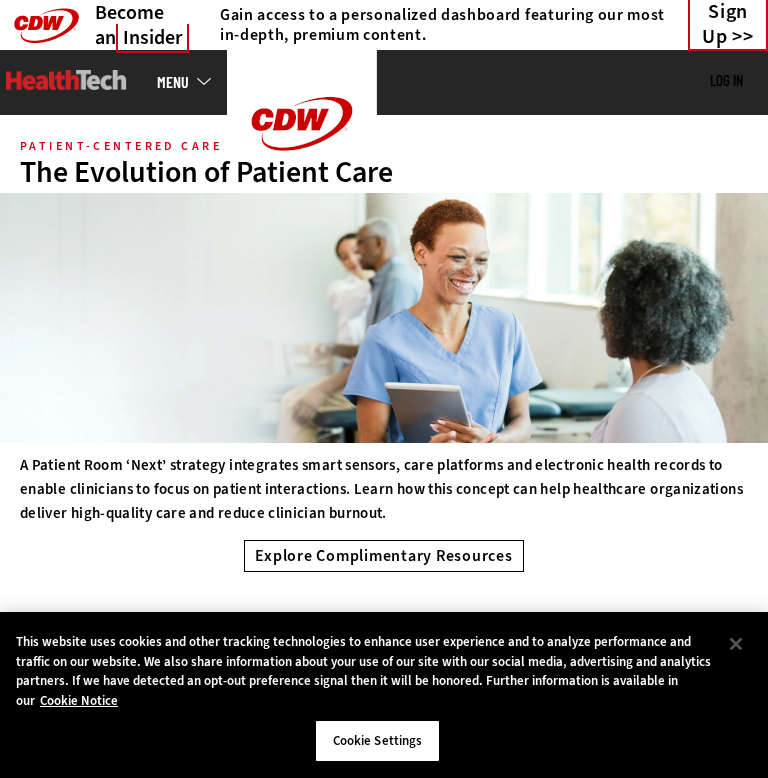 scroll, scrollTop: 0, scrollLeft: 0, axis: both 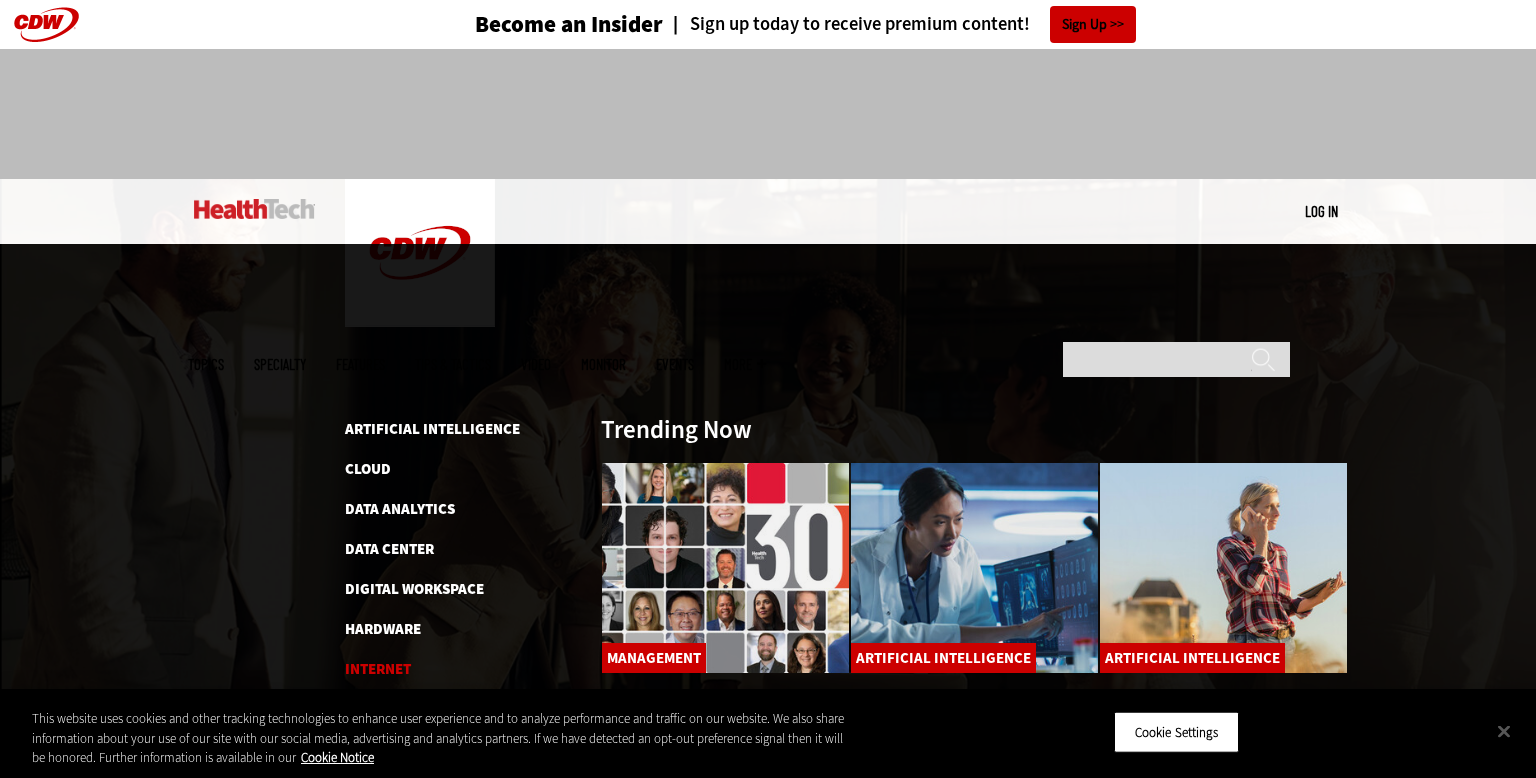 click on "Internet" at bounding box center [378, 669] 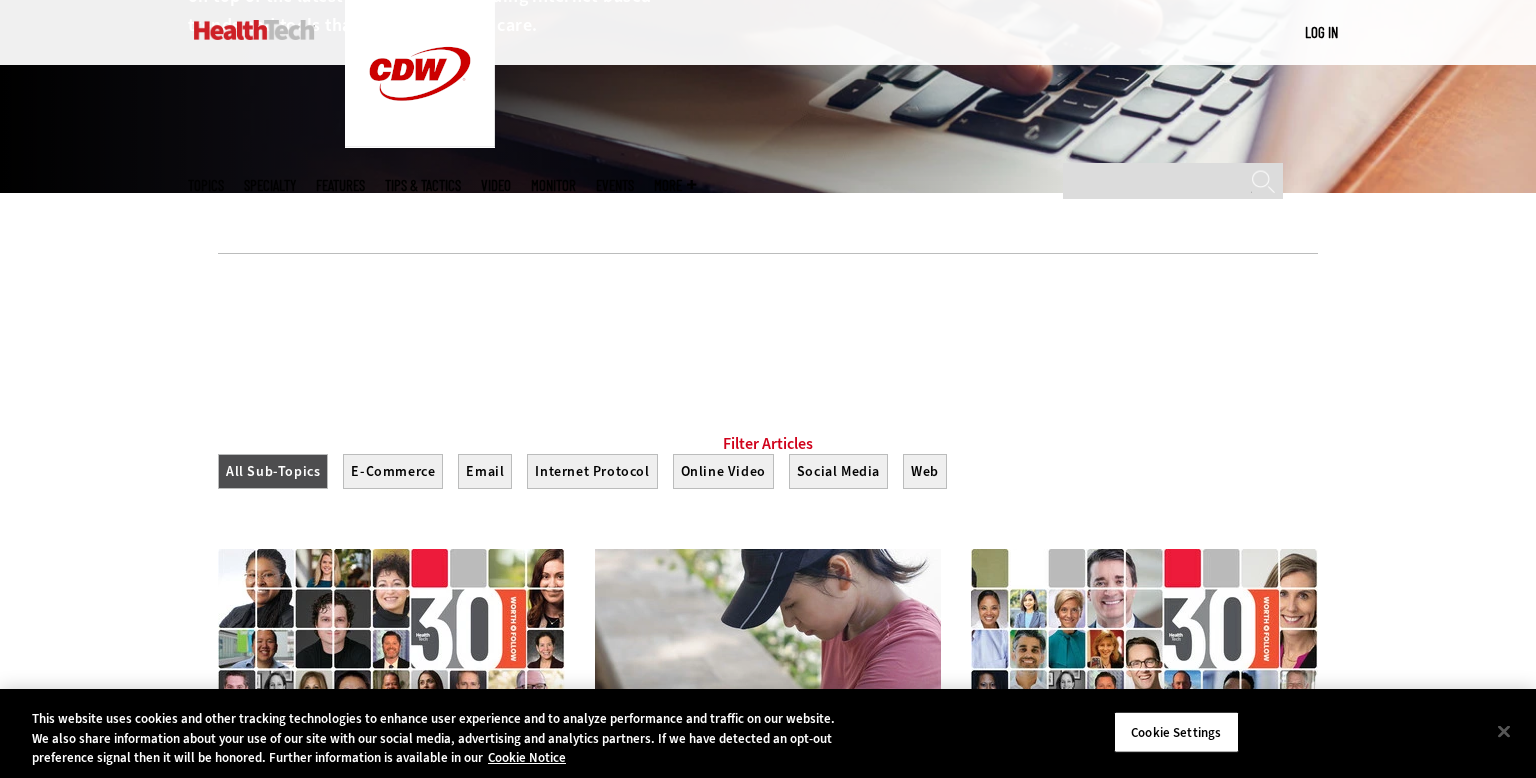 scroll, scrollTop: 460, scrollLeft: 0, axis: vertical 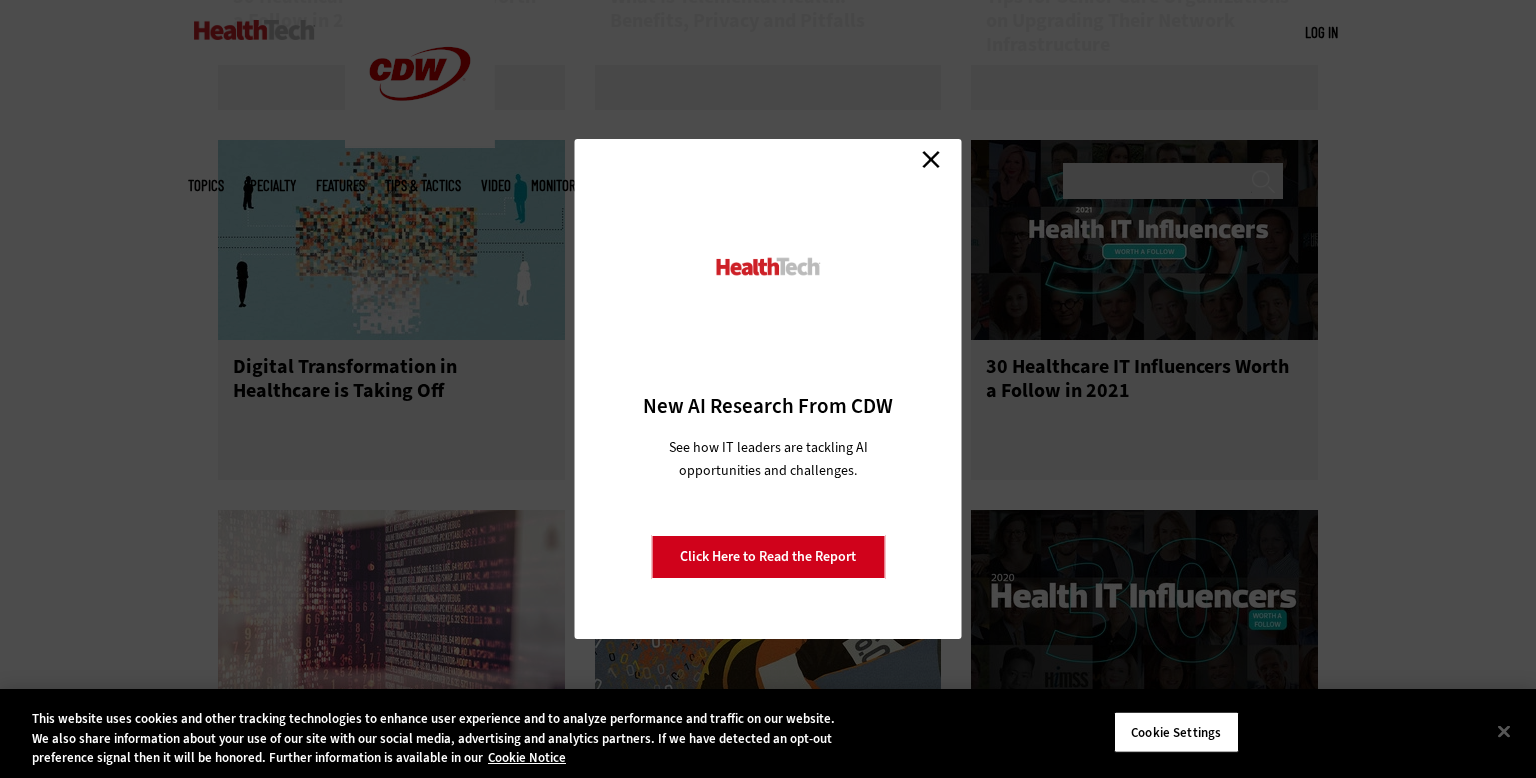 click on "Close" at bounding box center [931, 159] 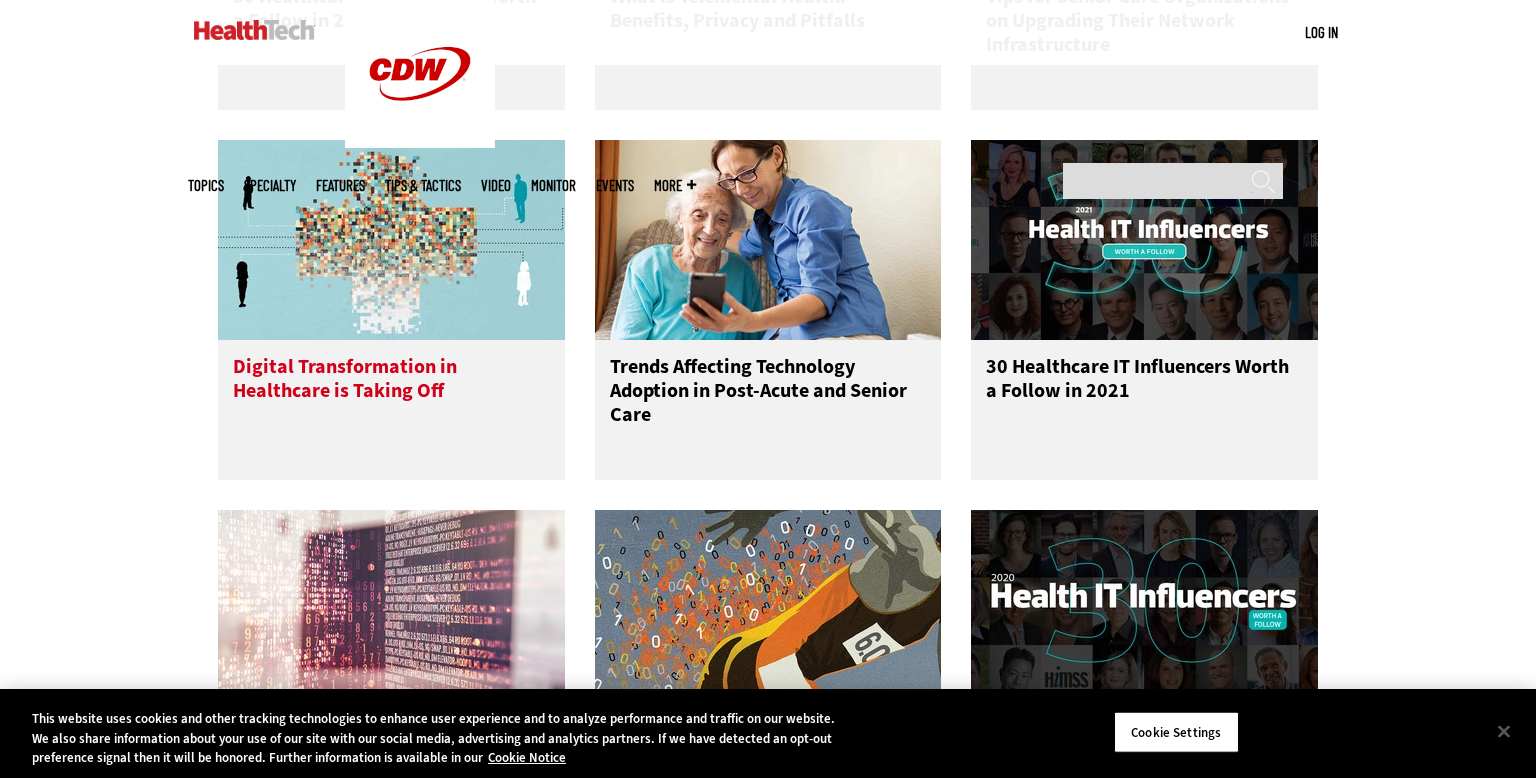 click on "Digital Transformation in Healthcare is Taking Off" at bounding box center [391, 395] 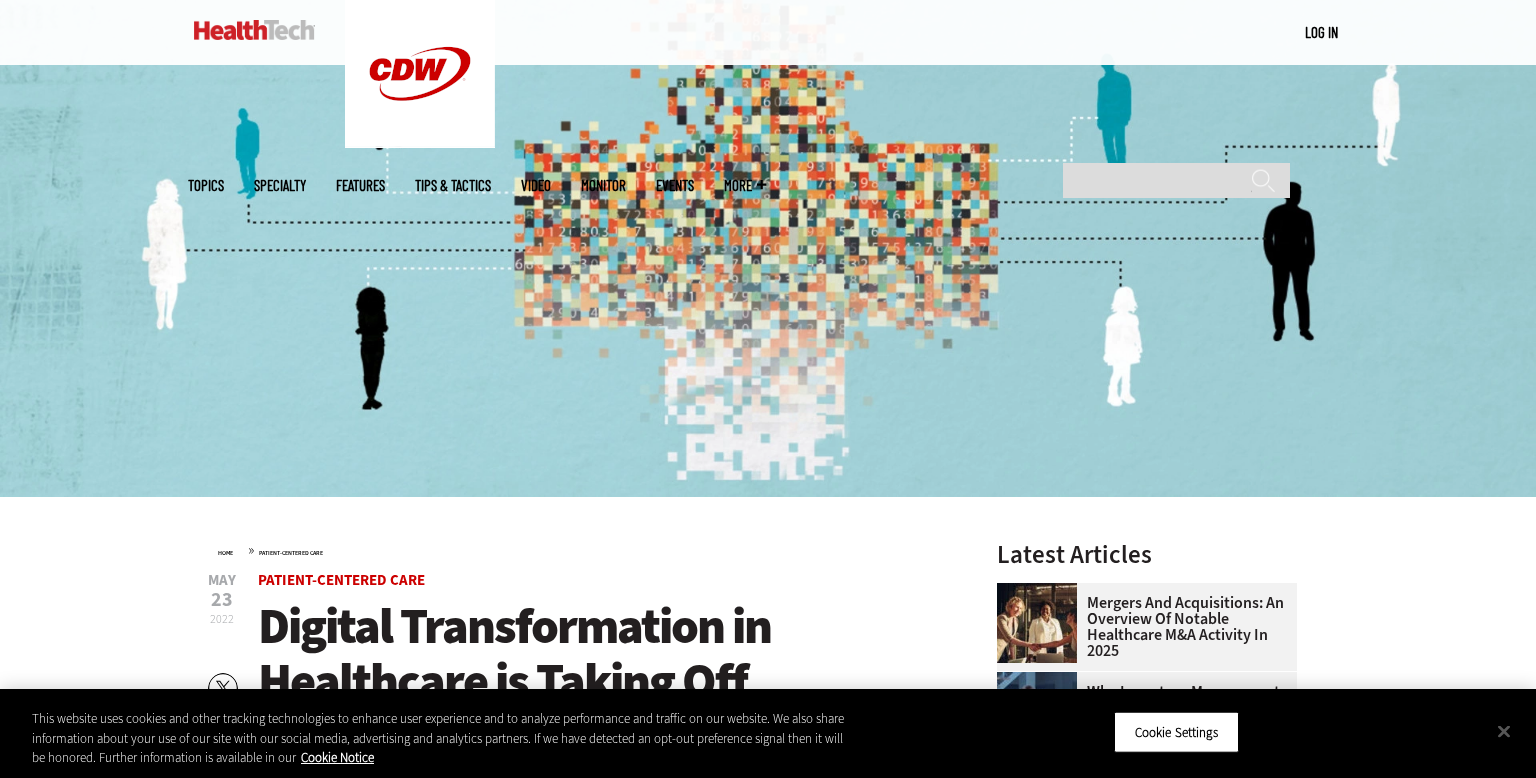 scroll, scrollTop: 0, scrollLeft: 0, axis: both 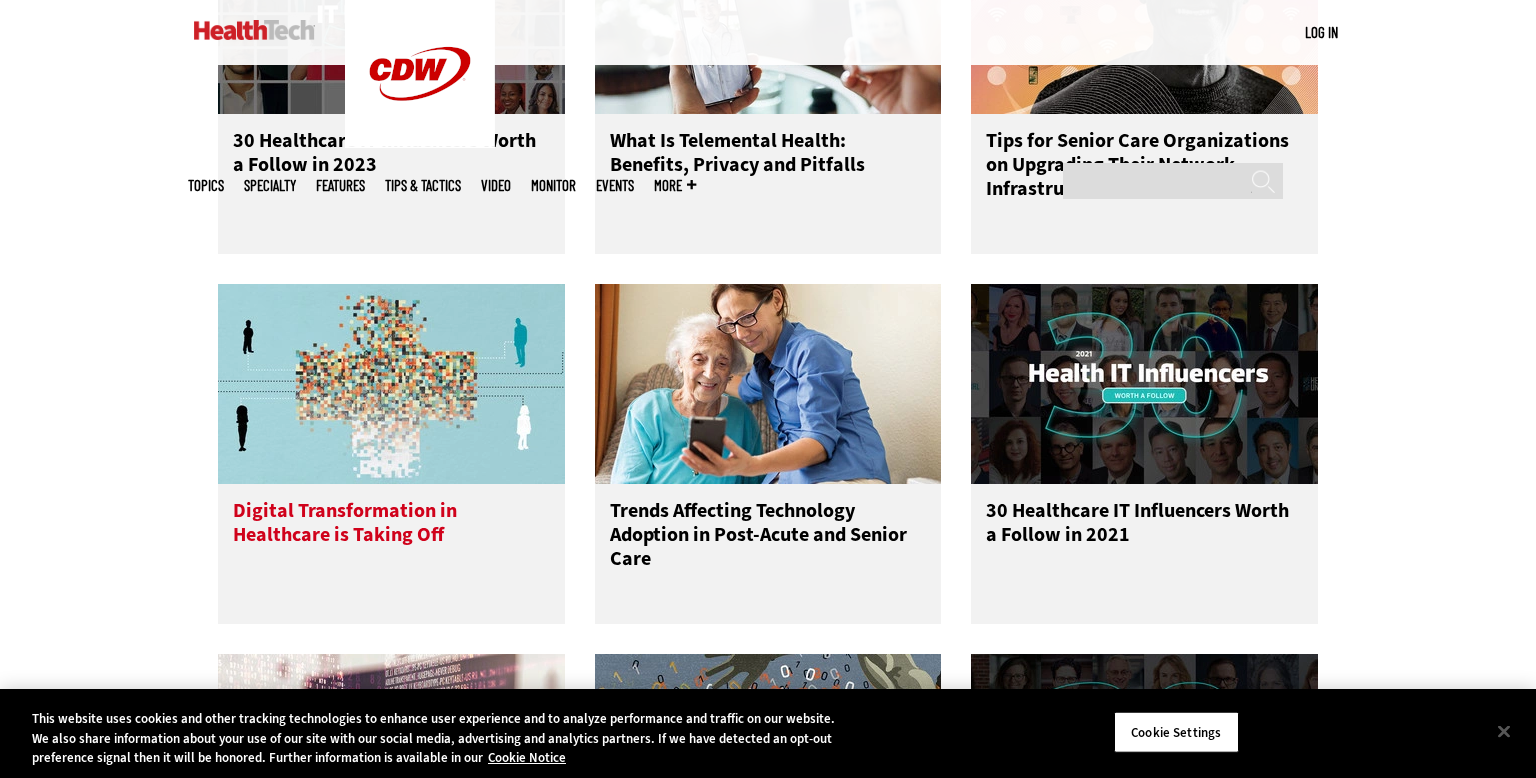click on "Digital Transformation in Healthcare is Taking Off" at bounding box center (391, 539) 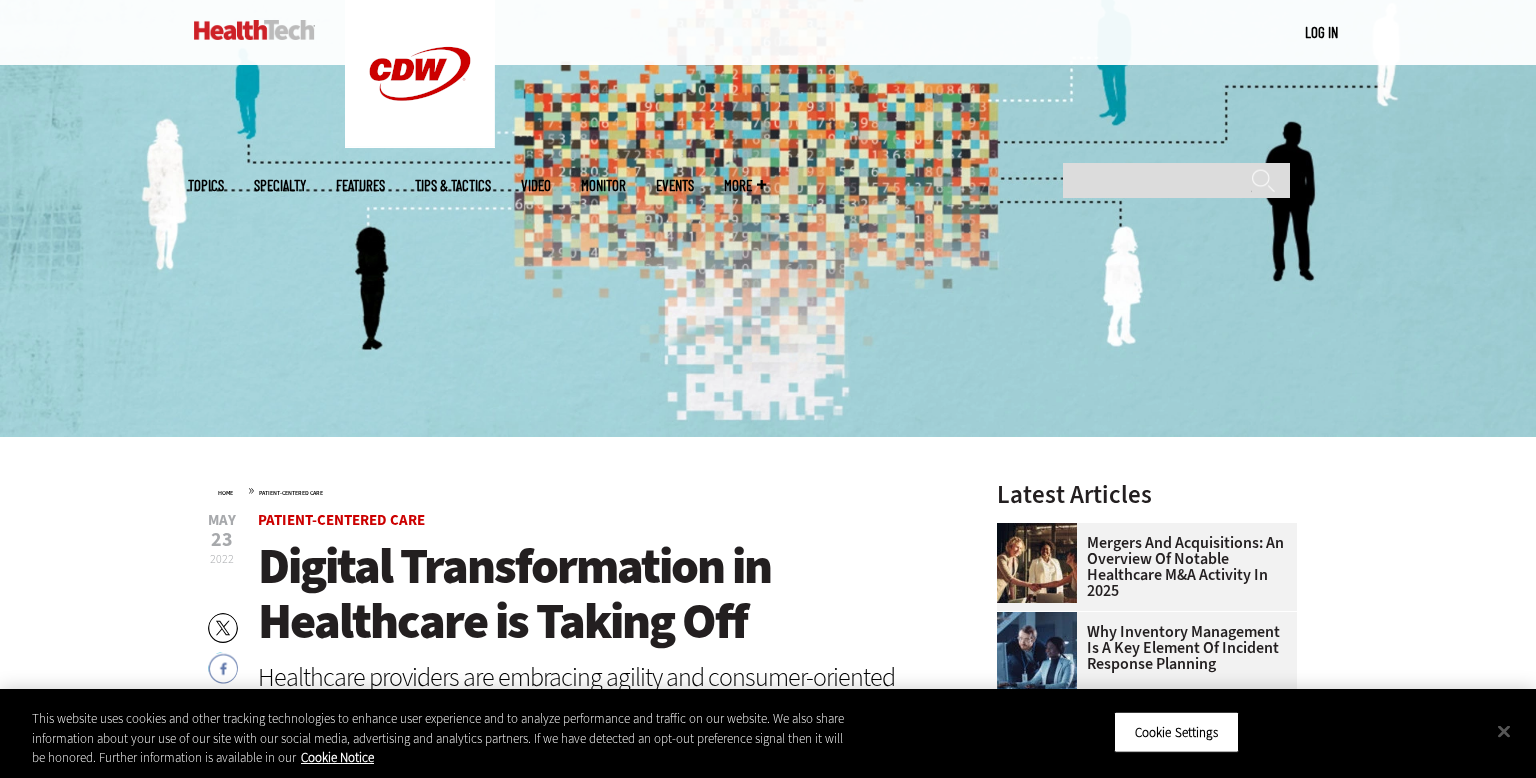 scroll, scrollTop: 0, scrollLeft: 0, axis: both 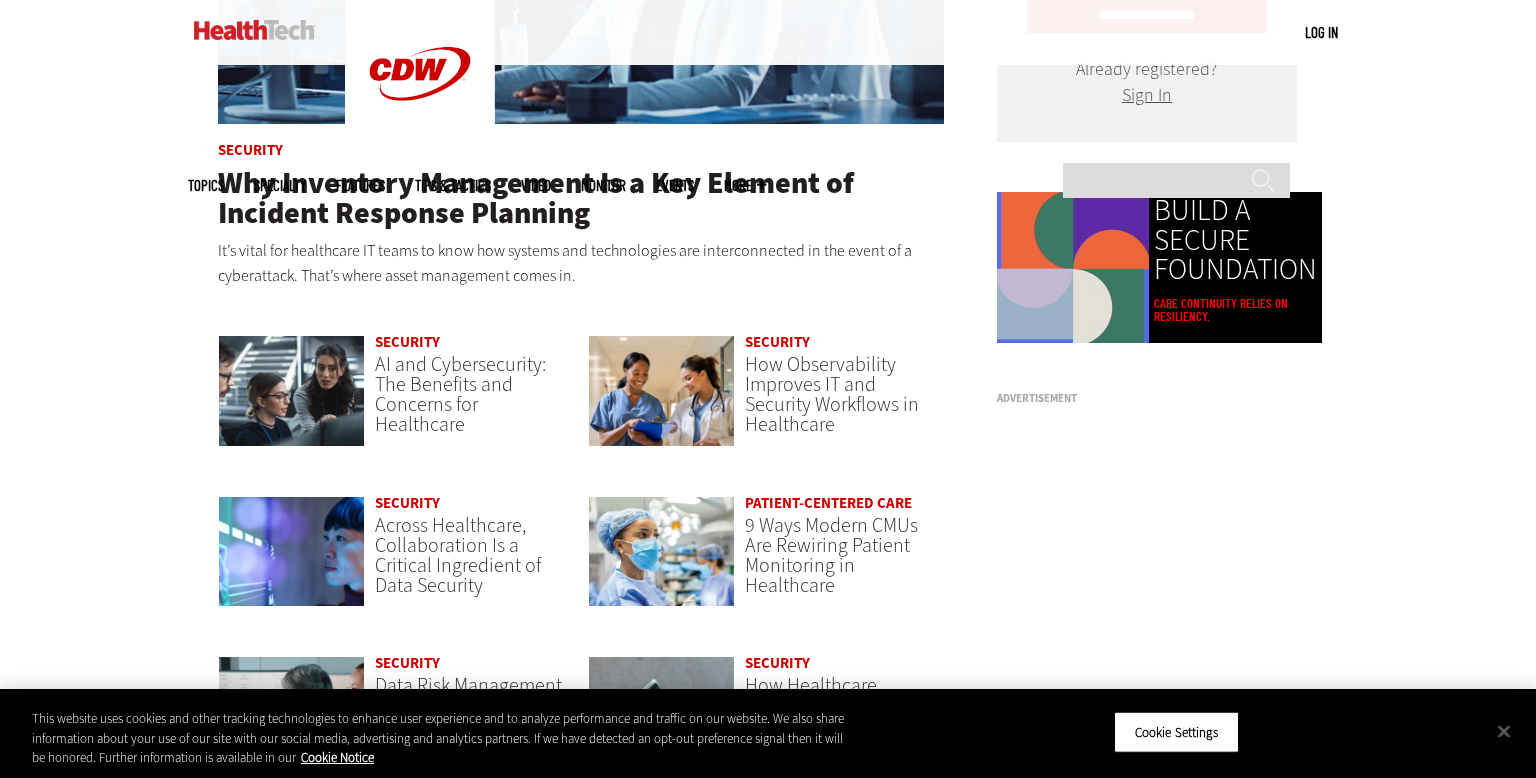 click on "Patient-Centered Care" at bounding box center [828, 503] 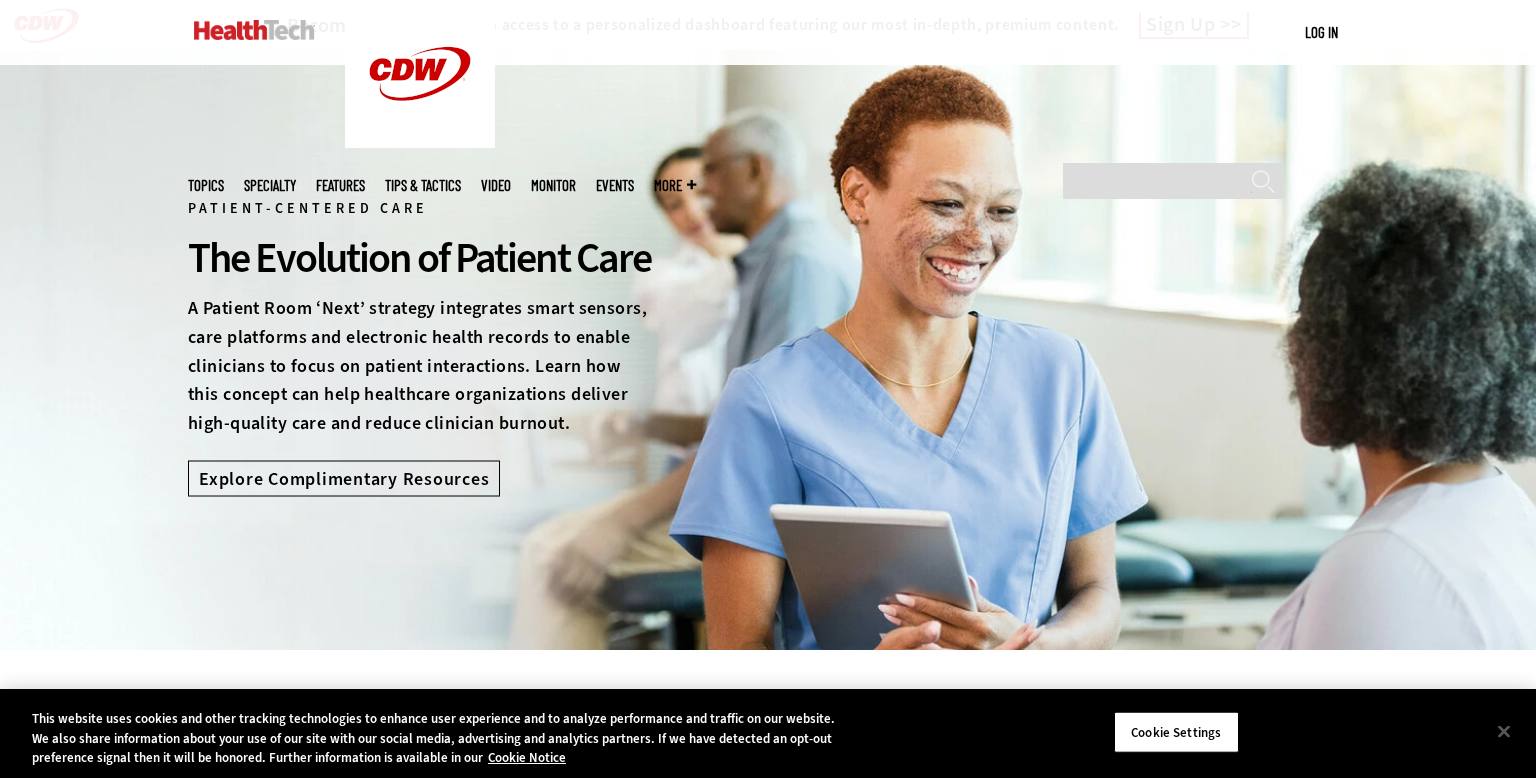 scroll, scrollTop: 85, scrollLeft: 0, axis: vertical 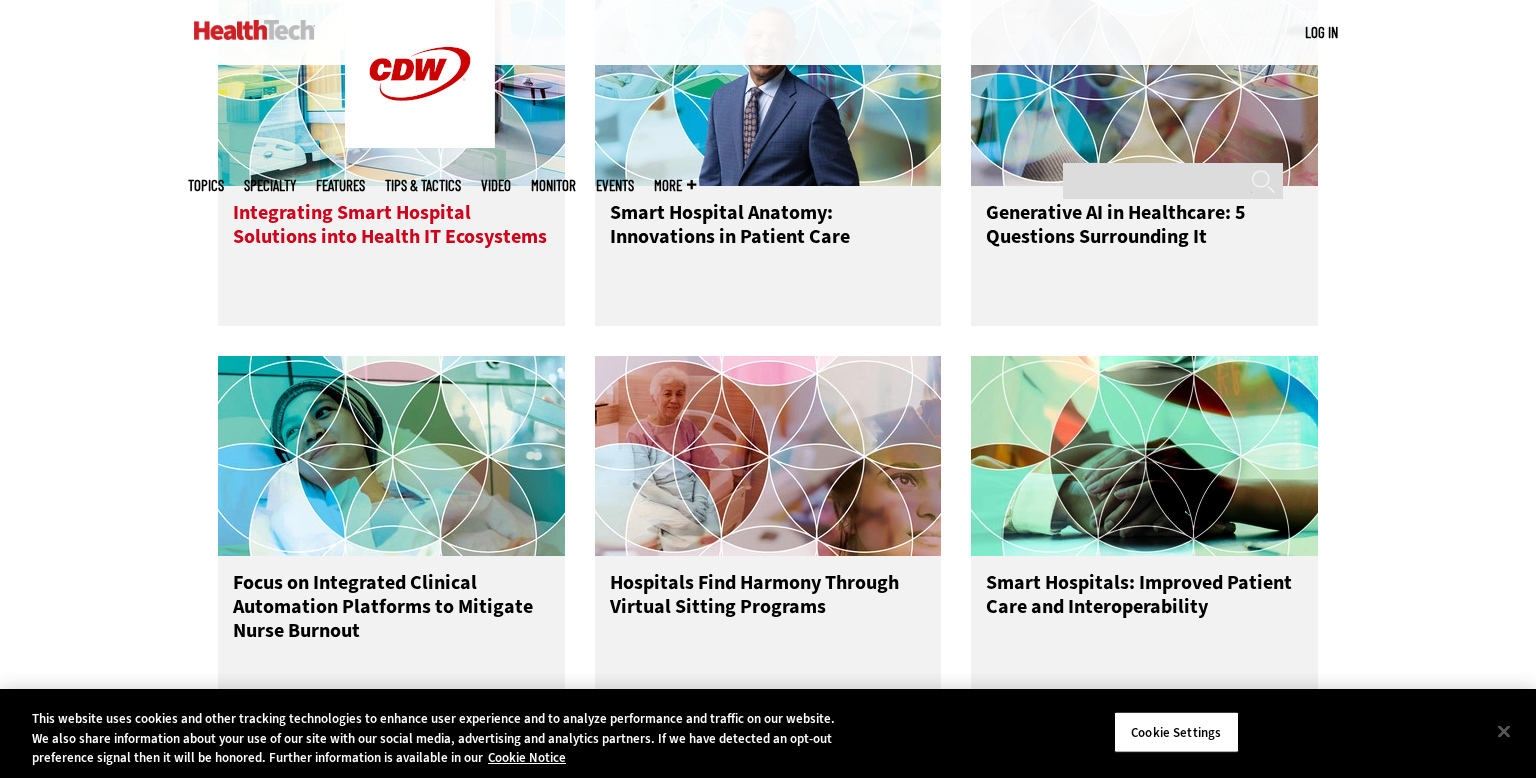 click on "Integrating Smart Hospital Solutions into Health IT Ecosystems" at bounding box center [391, 241] 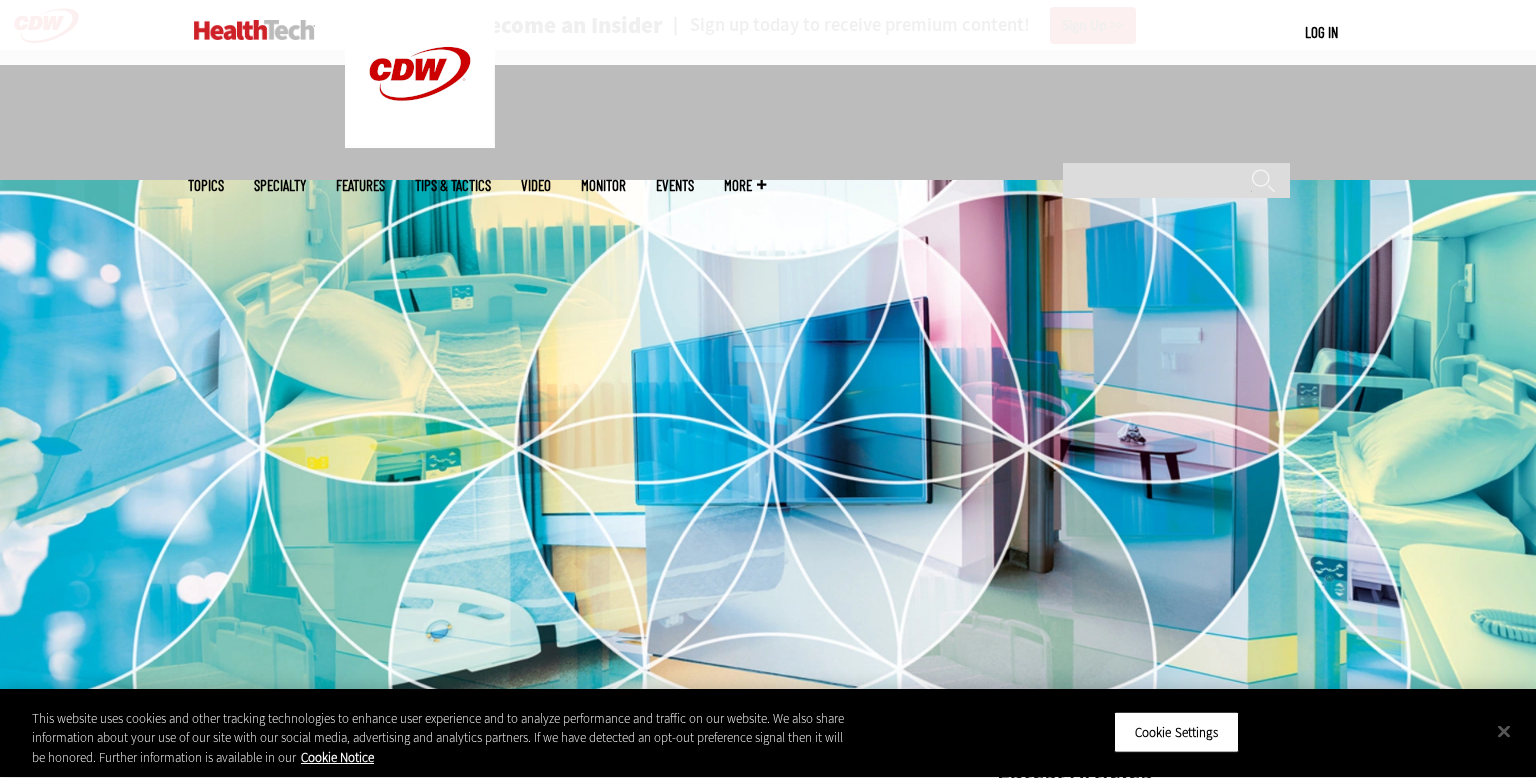 scroll, scrollTop: 484, scrollLeft: 0, axis: vertical 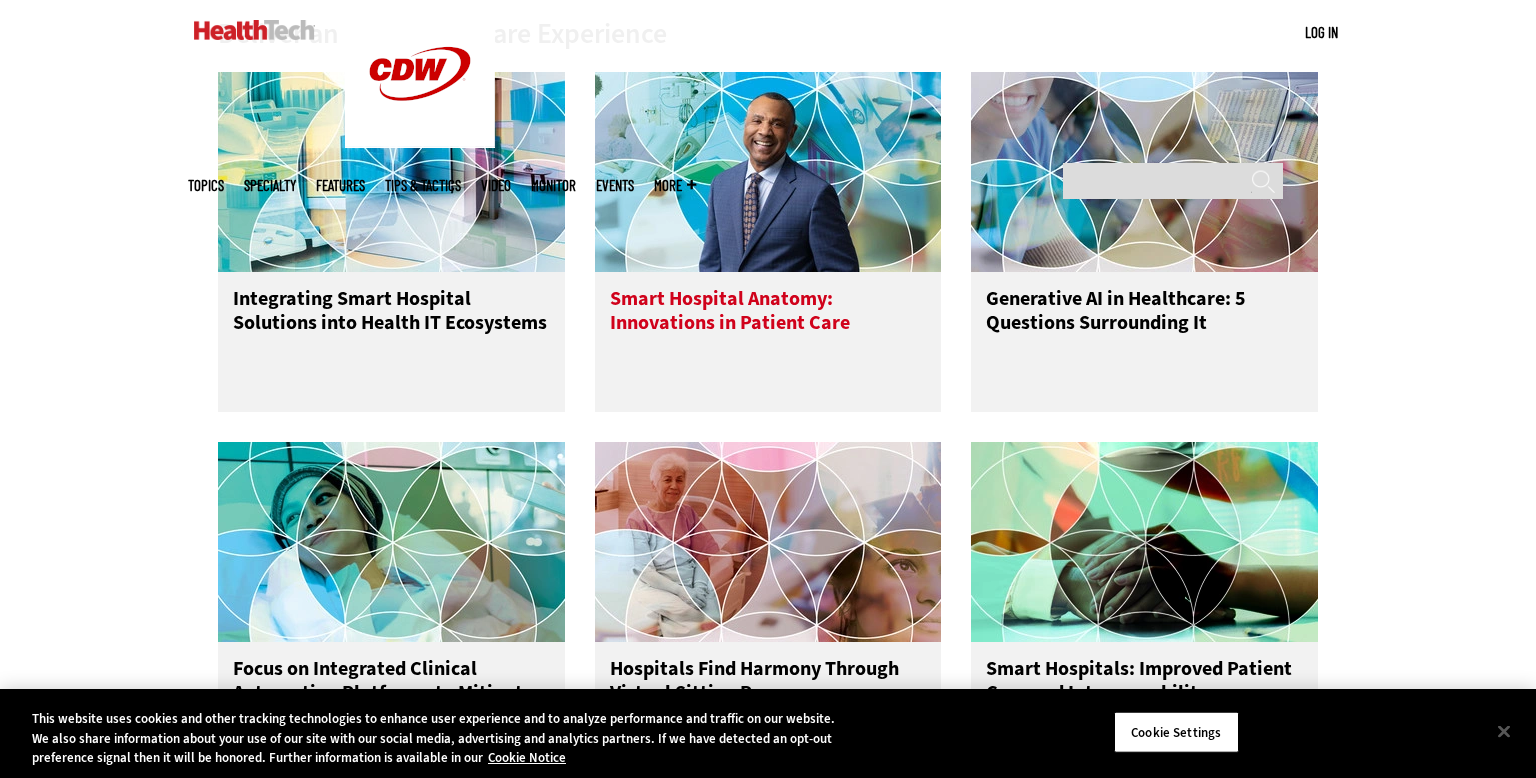 click on "Smart Hospital Anatomy: Innovations in Patient Care" at bounding box center [768, 327] 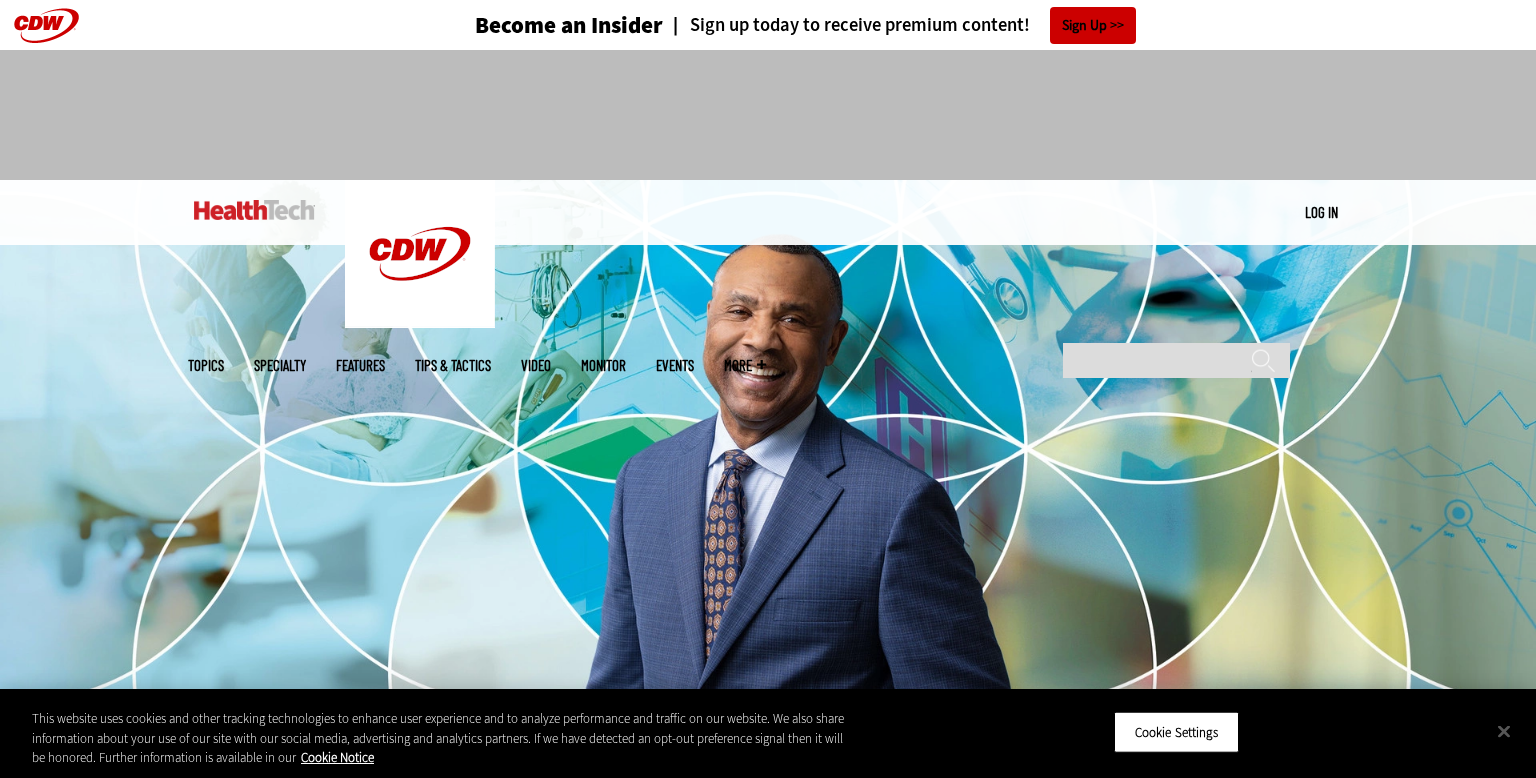 scroll, scrollTop: 0, scrollLeft: 0, axis: both 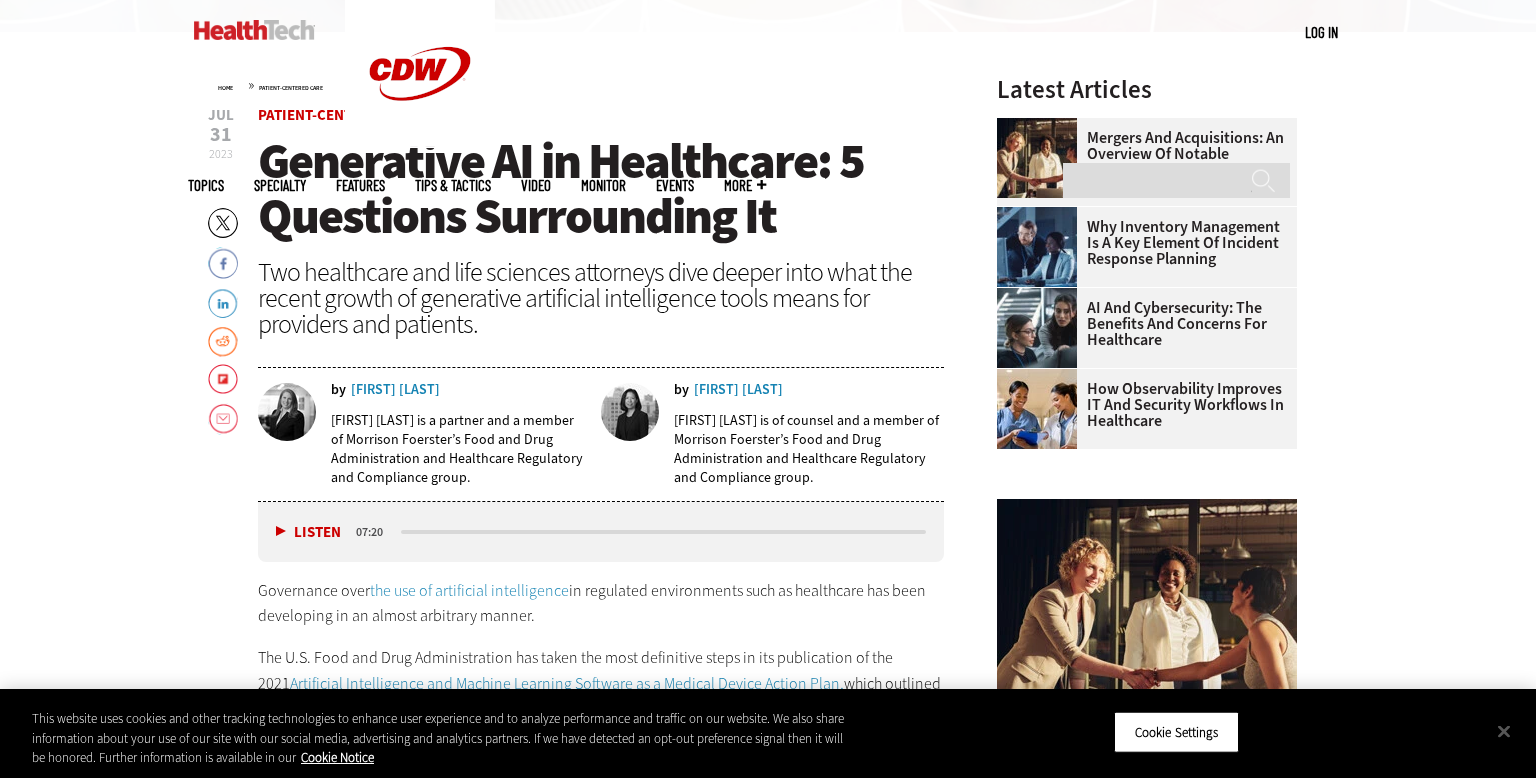 click on "AI and Cybersecurity: The Benefits and Concerns for Healthcare" at bounding box center (1141, 324) 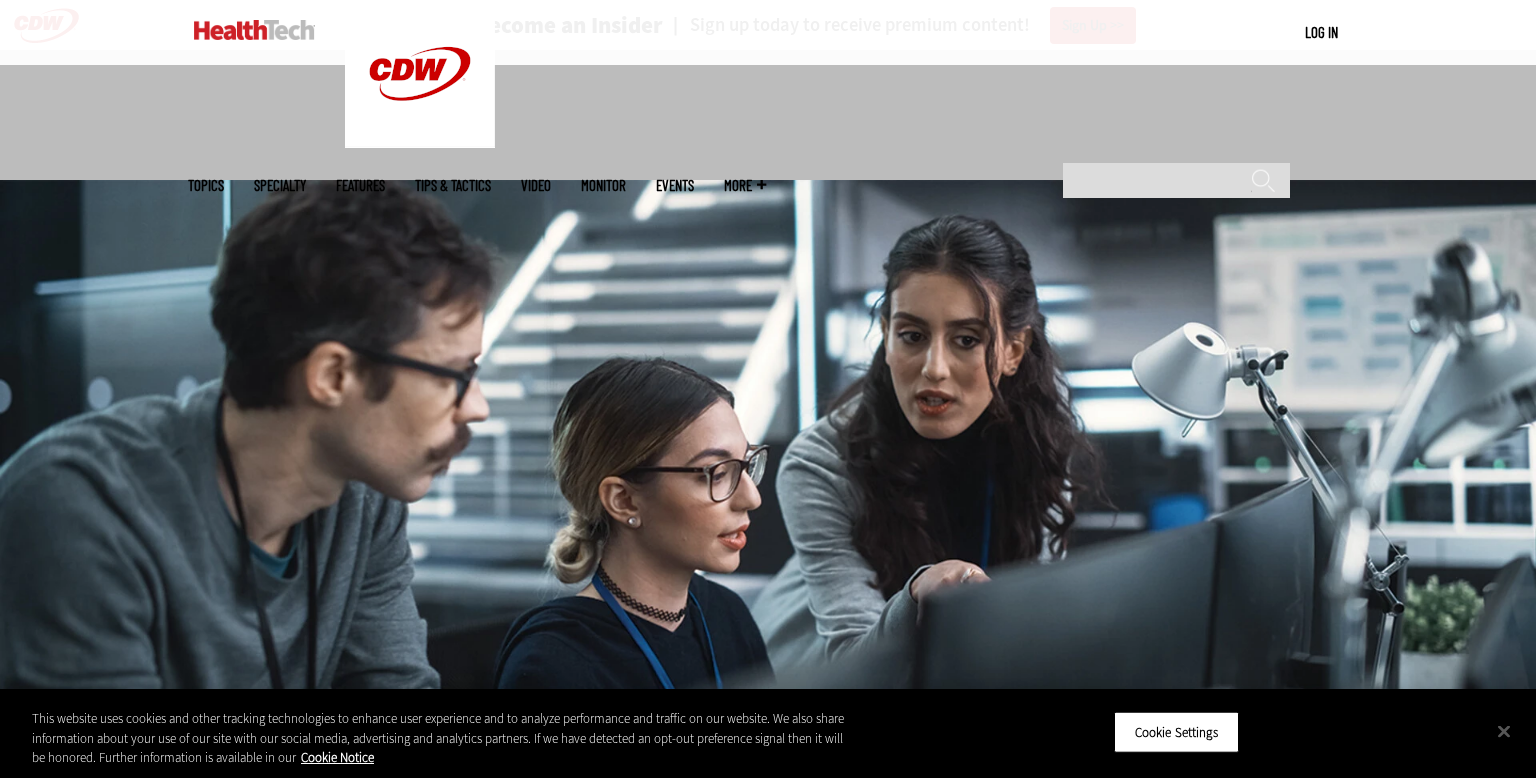 scroll, scrollTop: 342, scrollLeft: 0, axis: vertical 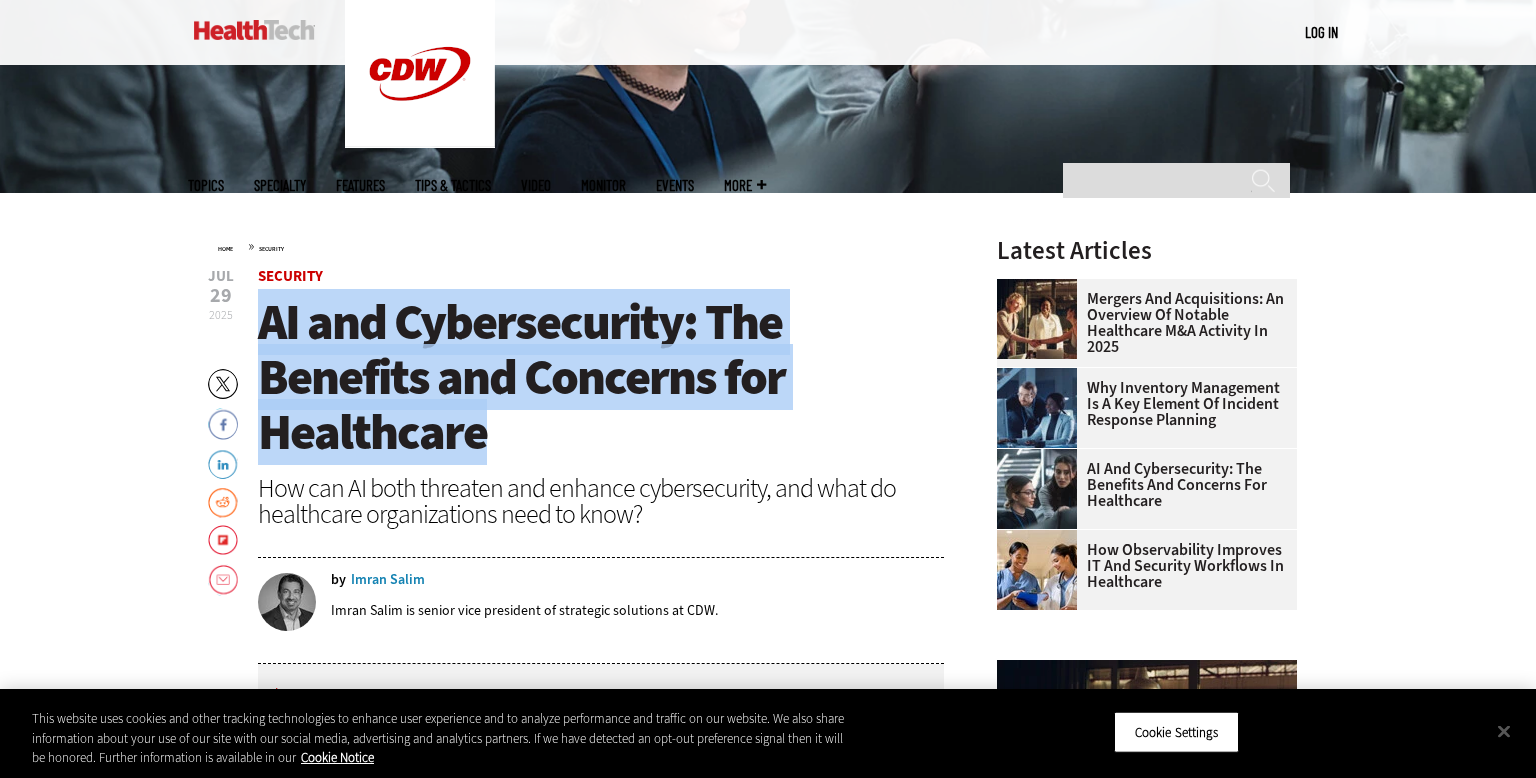 drag, startPoint x: 483, startPoint y: 436, endPoint x: 264, endPoint y: 333, distance: 242.01239 